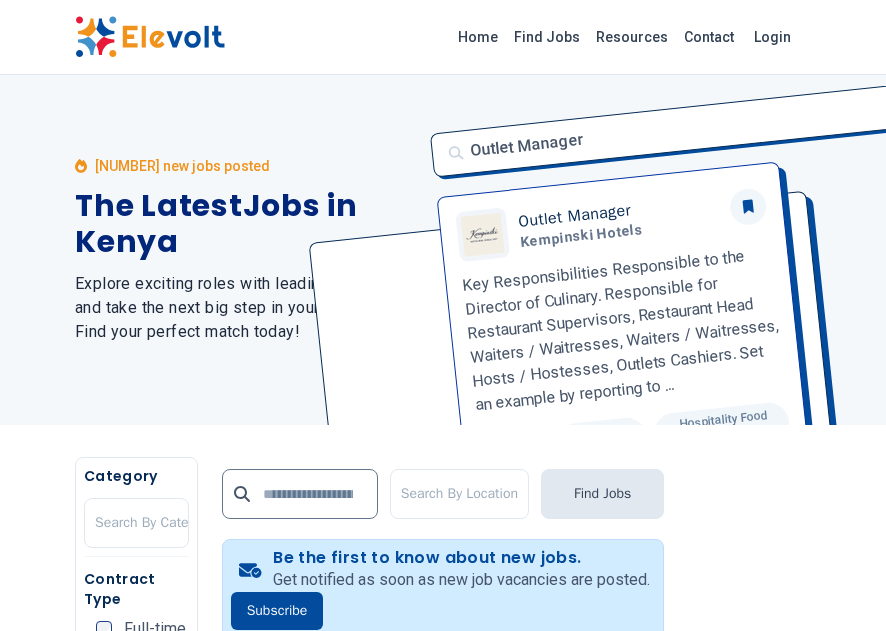 scroll, scrollTop: 0, scrollLeft: 0, axis: both 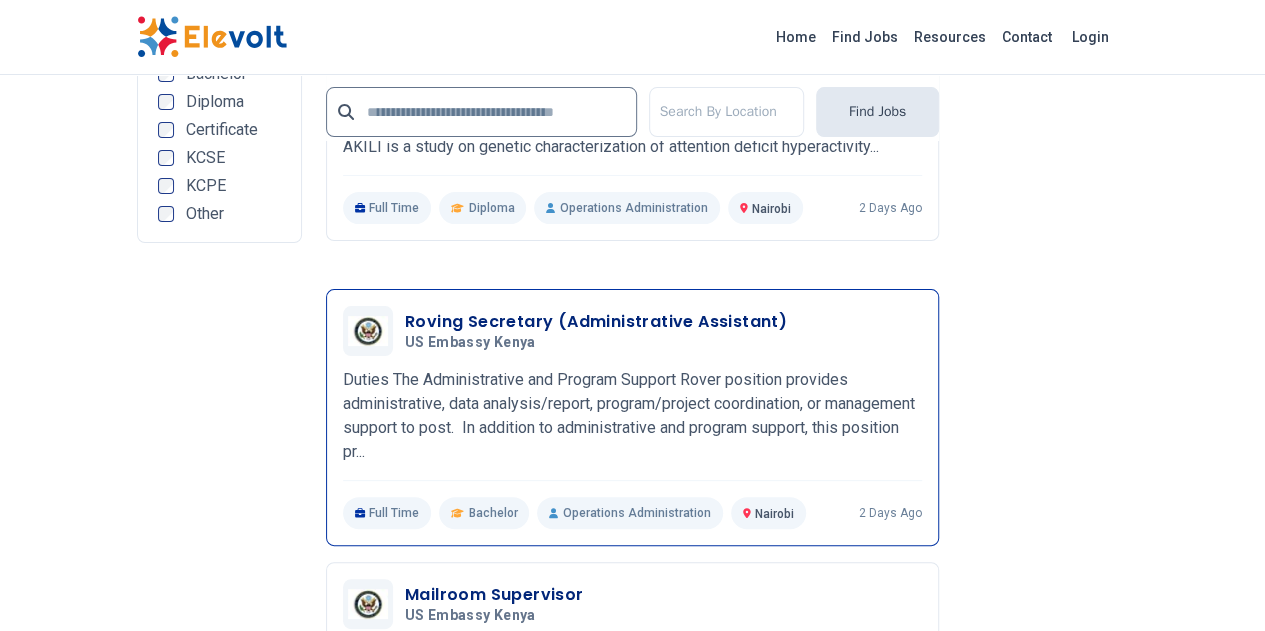 click on "Roving Secretary (Administrative Assistant)" at bounding box center (596, 322) 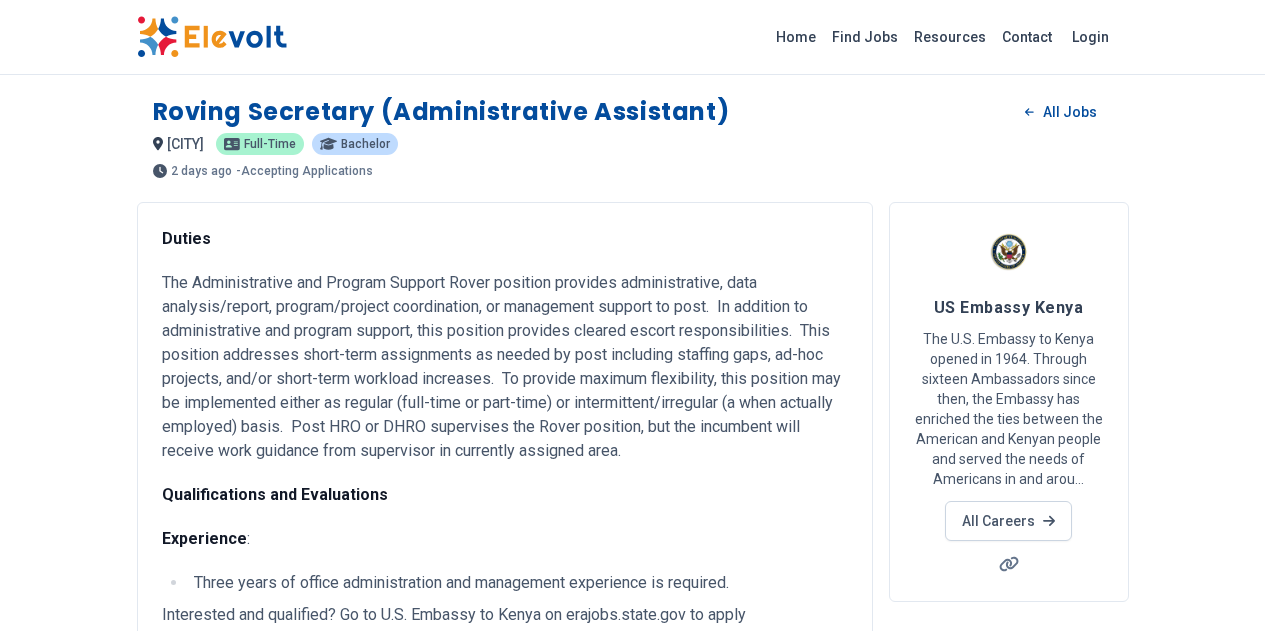 scroll, scrollTop: 0, scrollLeft: 0, axis: both 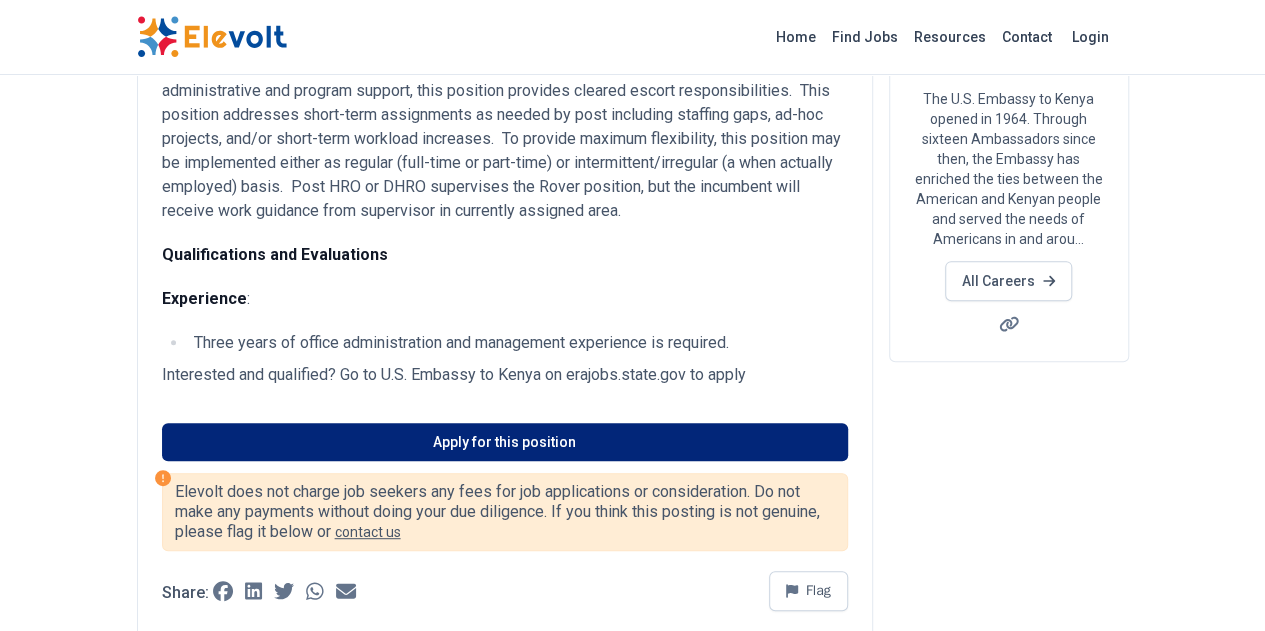 click on "Apply for this position" at bounding box center (505, 442) 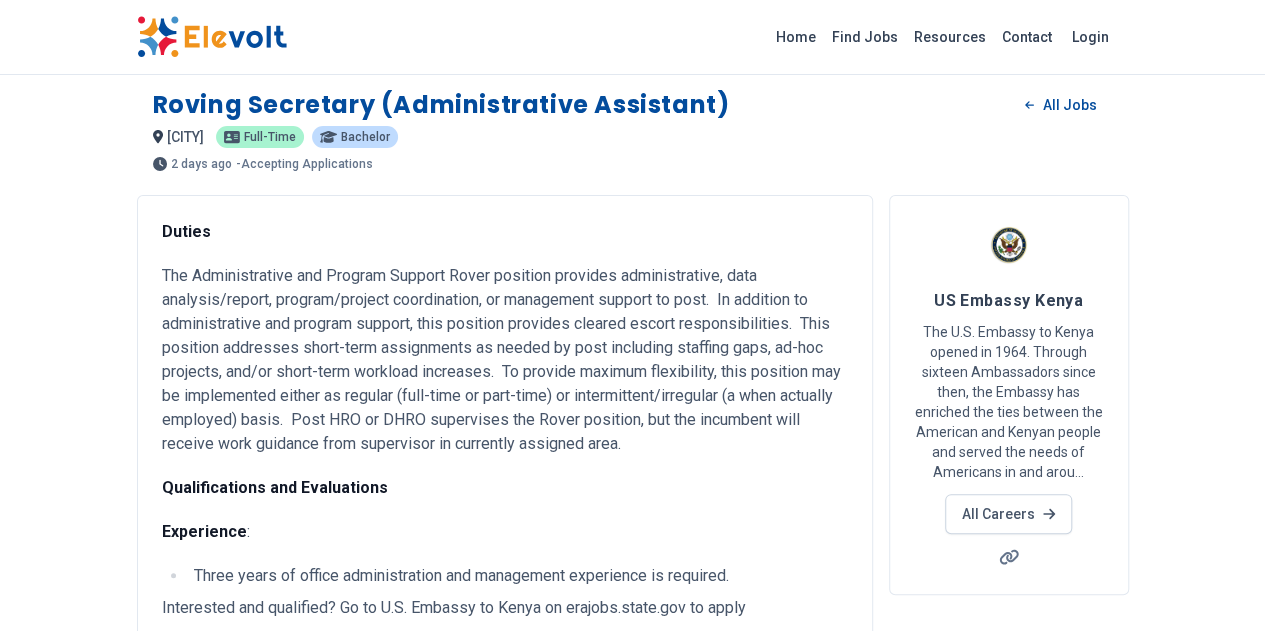 scroll, scrollTop: 0, scrollLeft: 0, axis: both 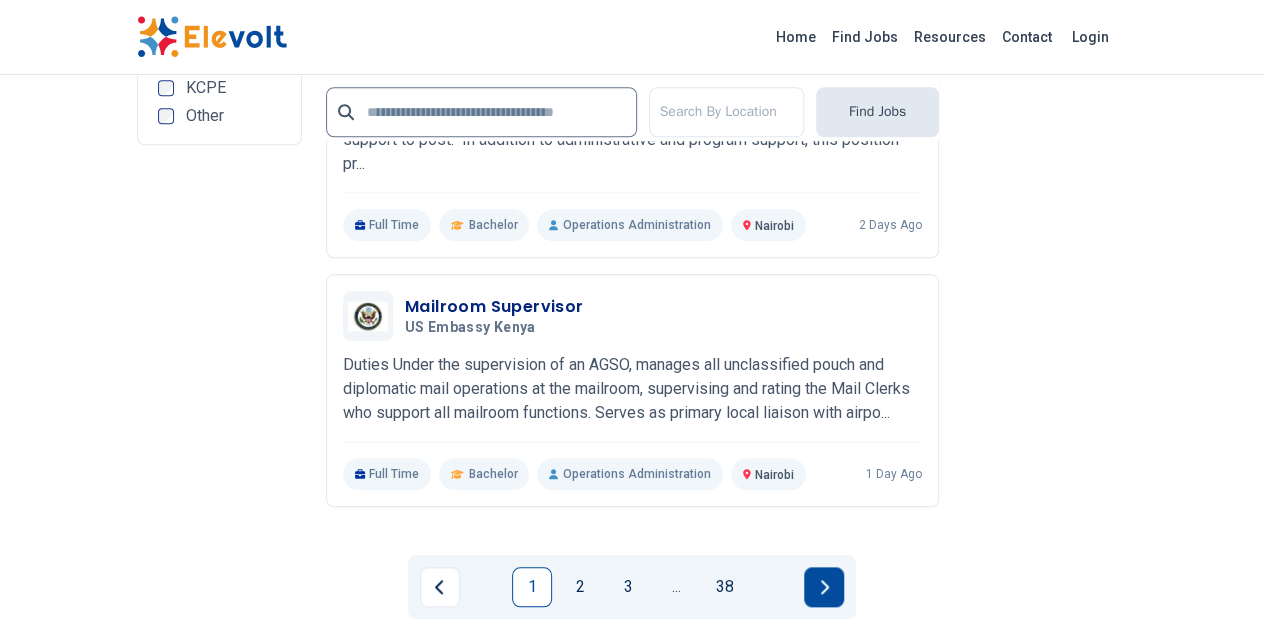 click 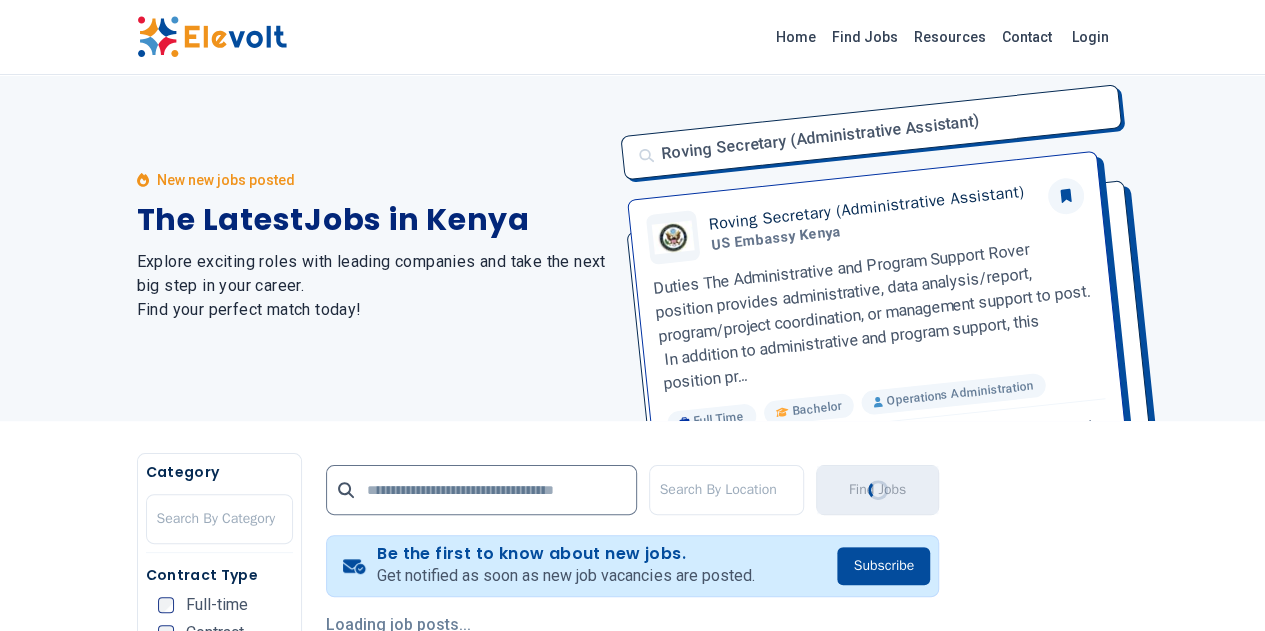 scroll, scrollTop: 0, scrollLeft: 0, axis: both 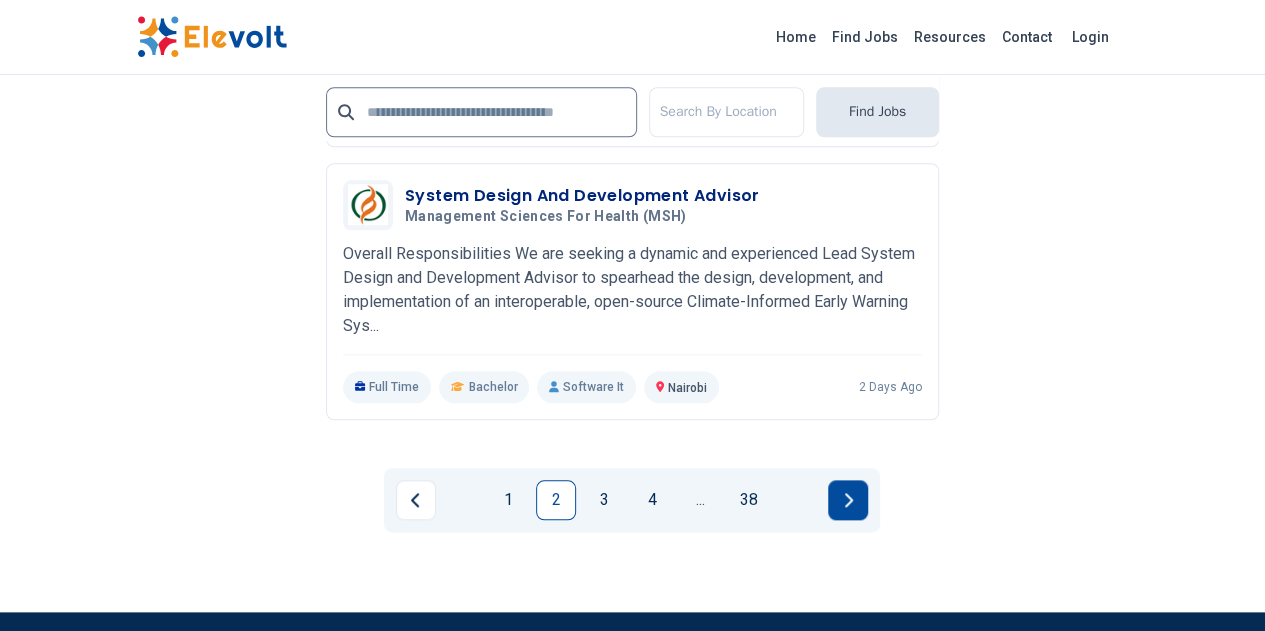 click at bounding box center [848, 500] 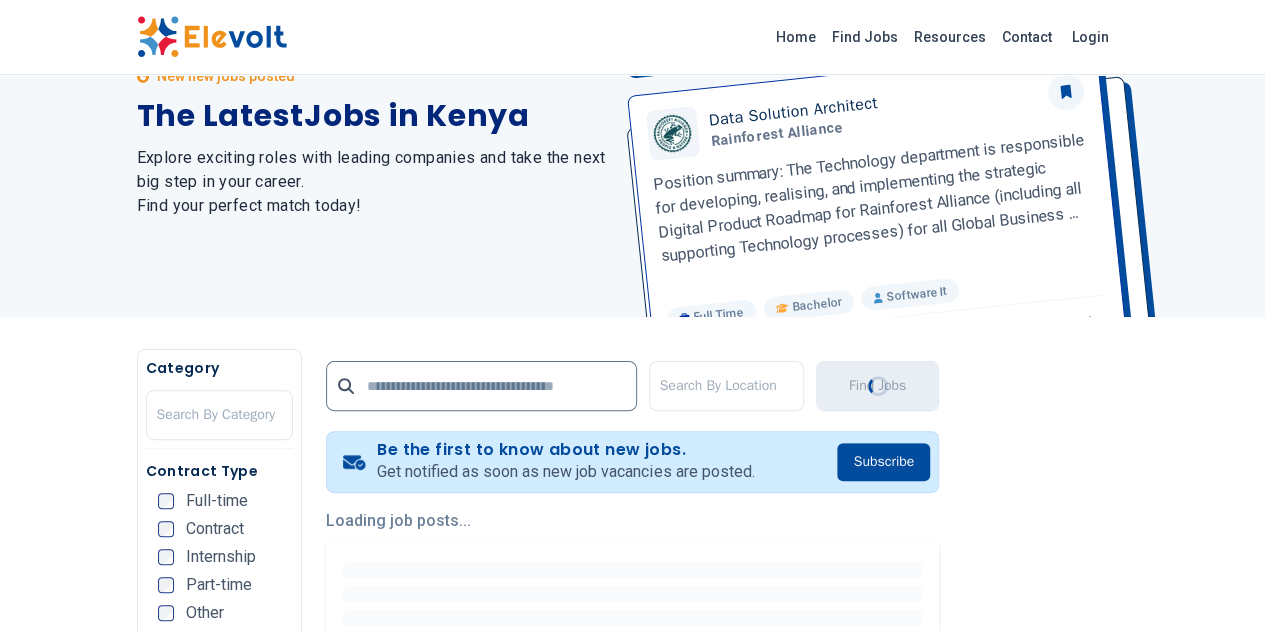 scroll, scrollTop: 0, scrollLeft: 0, axis: both 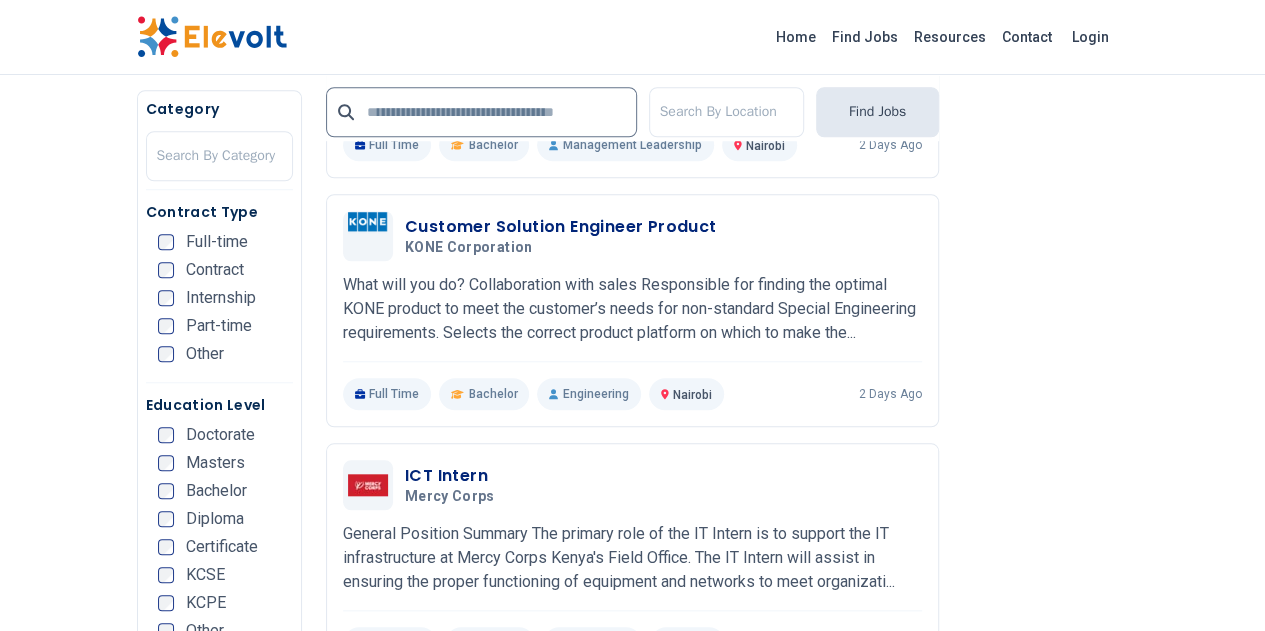 click on "Full Time Bachelor Engineering [CITY] KE 2 days ago" at bounding box center (632, 394) 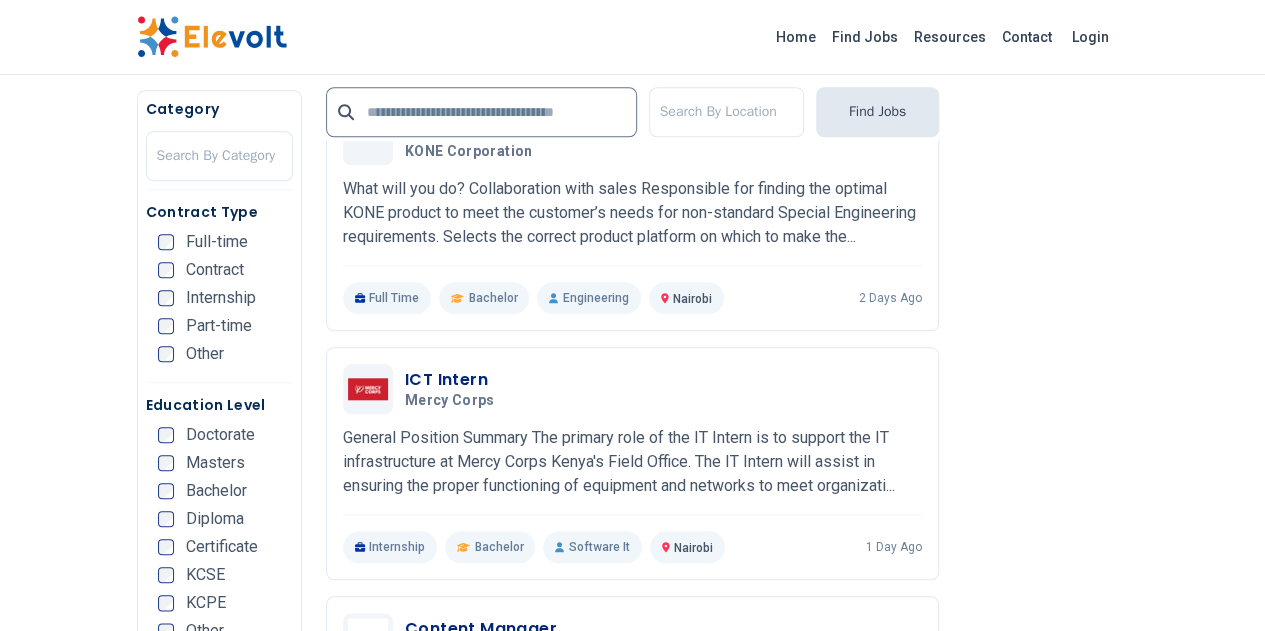 scroll, scrollTop: 880, scrollLeft: 0, axis: vertical 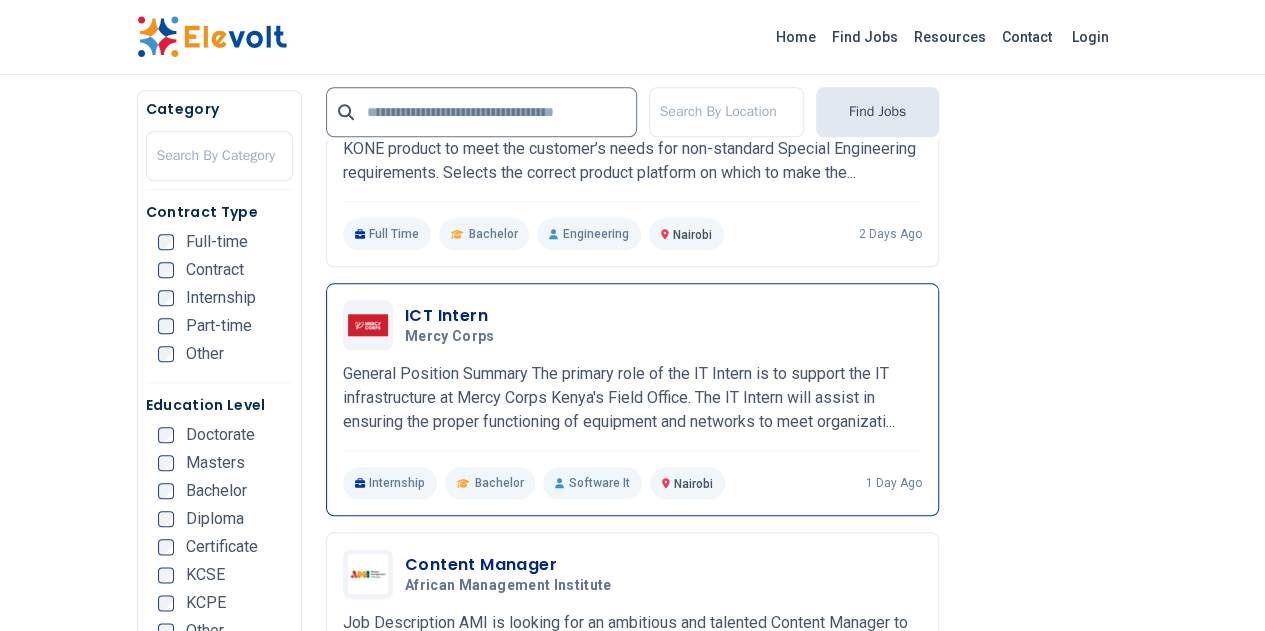 click on "ICT Intern" at bounding box center (454, 316) 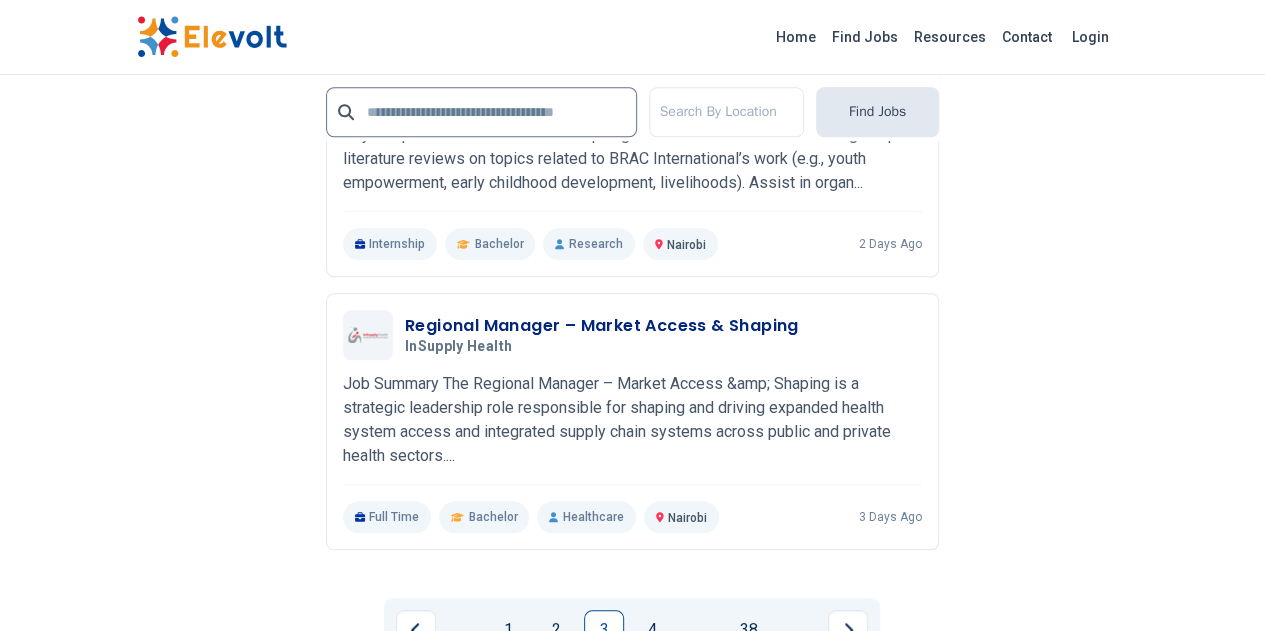 scroll, scrollTop: 4520, scrollLeft: 0, axis: vertical 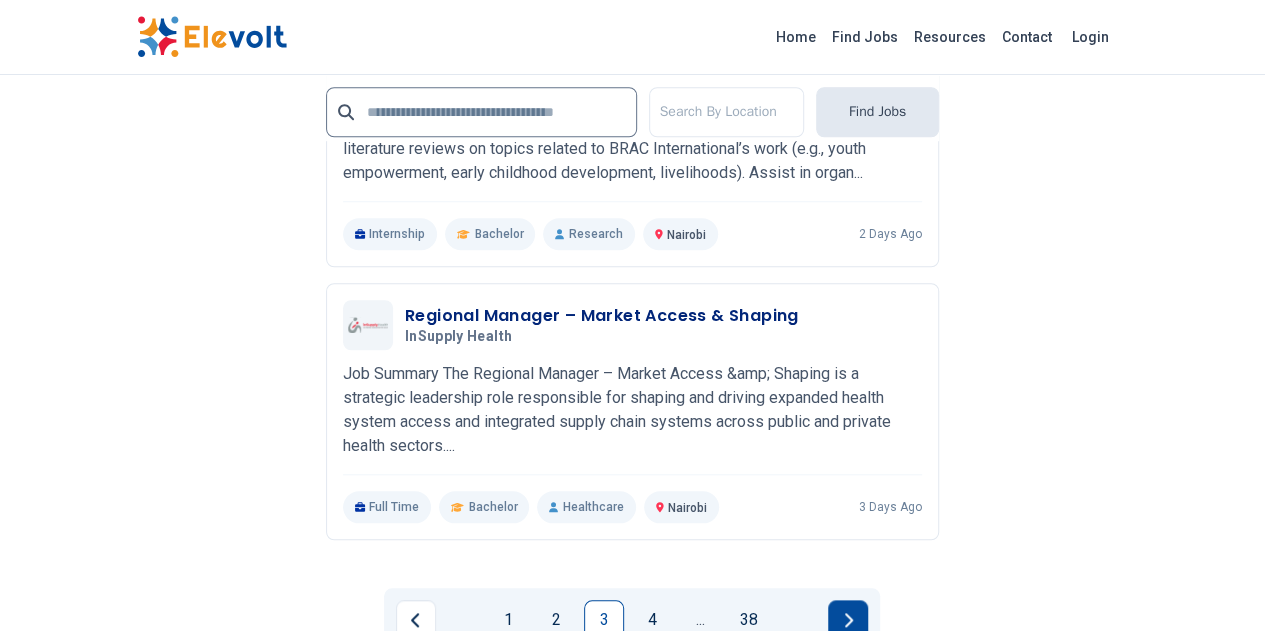 click 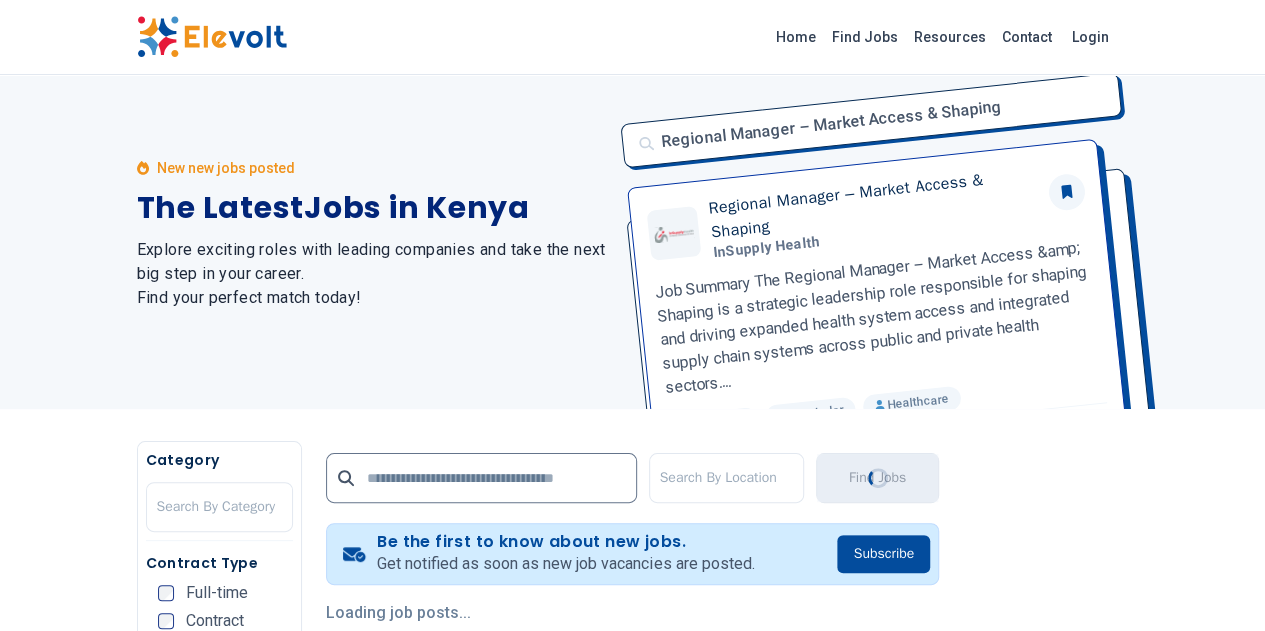 scroll, scrollTop: 0, scrollLeft: 0, axis: both 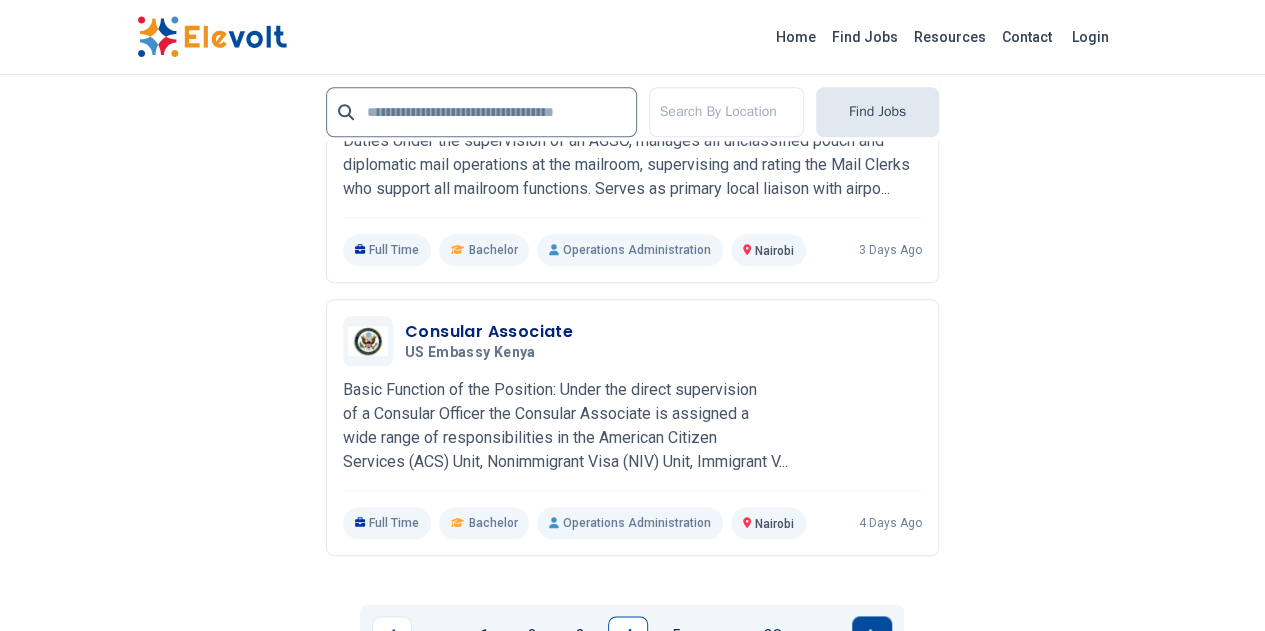 click 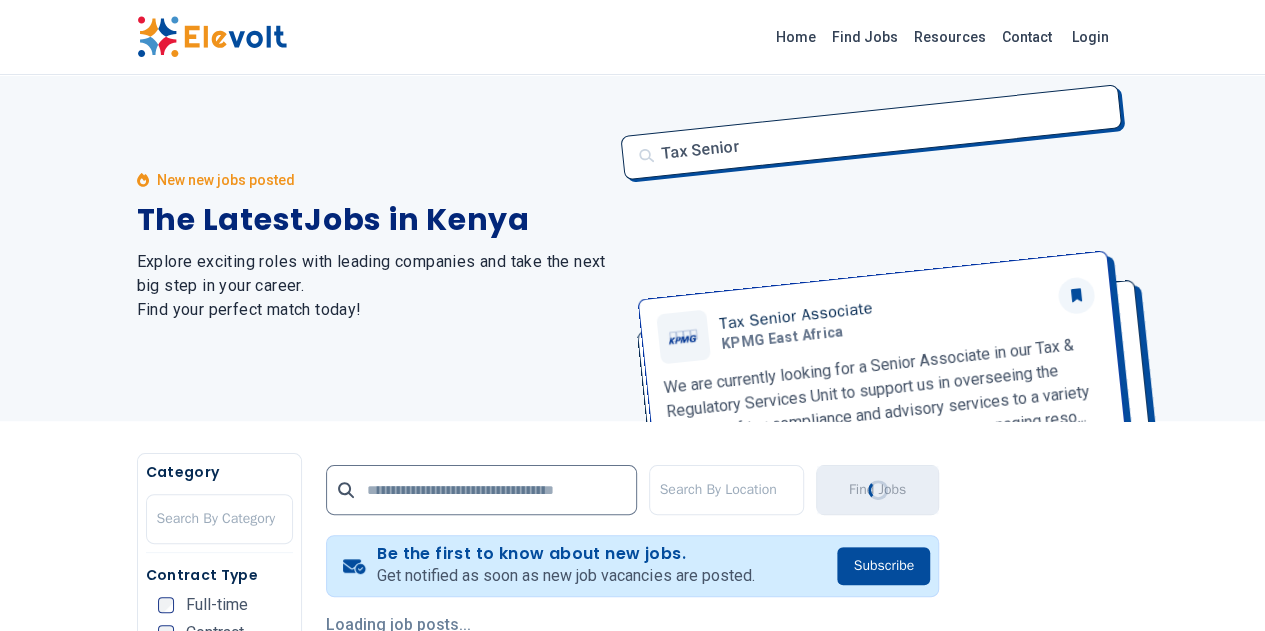 scroll, scrollTop: 0, scrollLeft: 0, axis: both 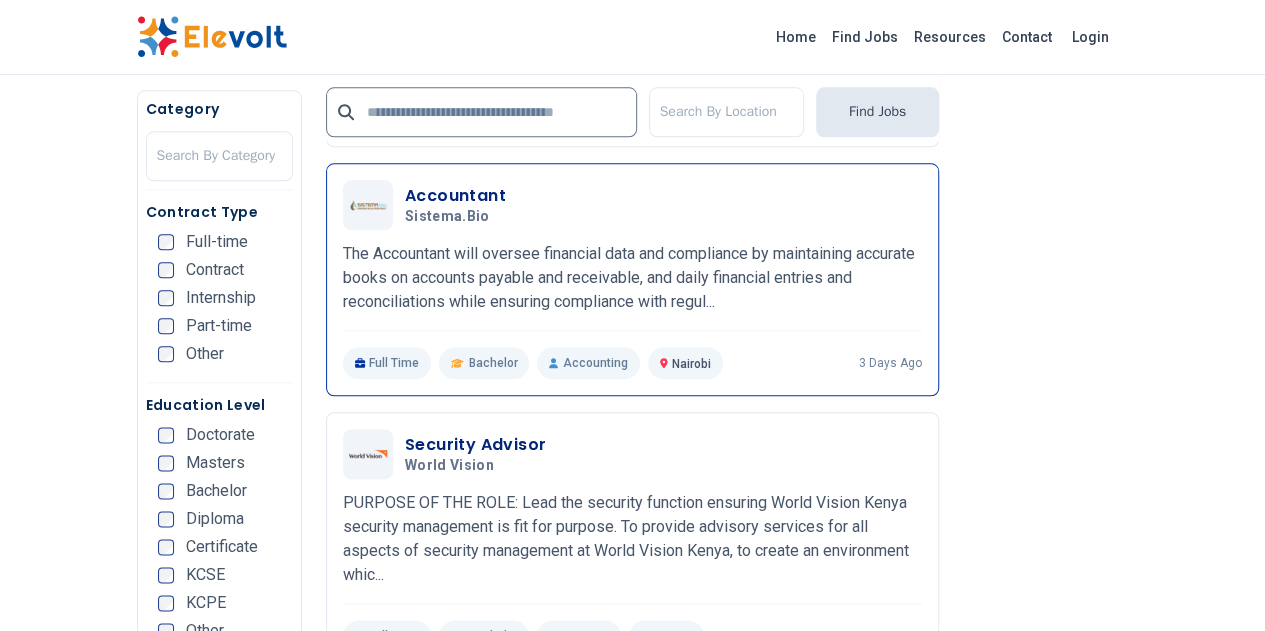 click on "Accountant" at bounding box center [455, 196] 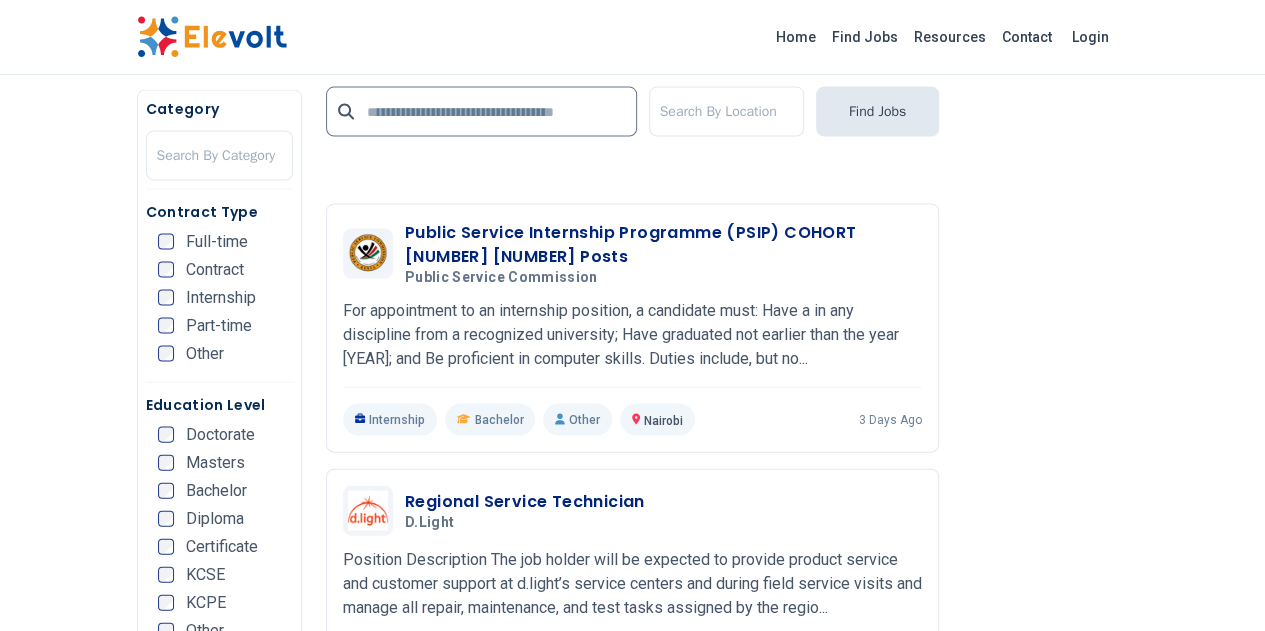 scroll, scrollTop: 2040, scrollLeft: 0, axis: vertical 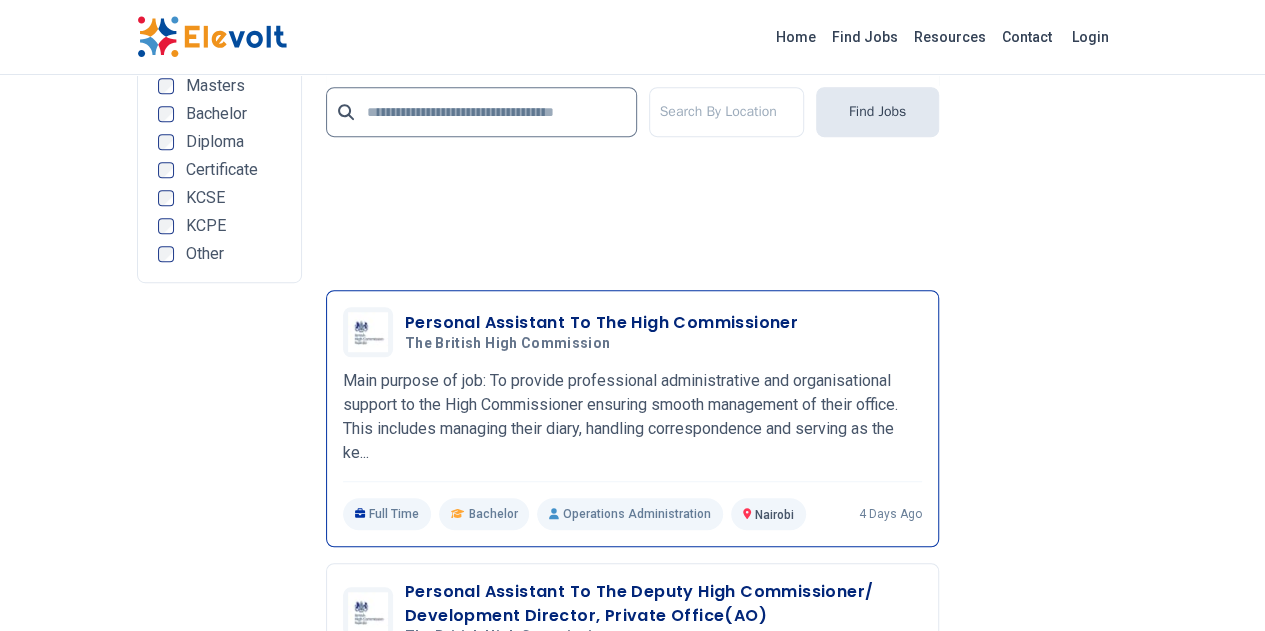 click on "Personal Assistant To The High Commissioner" at bounding box center [601, 323] 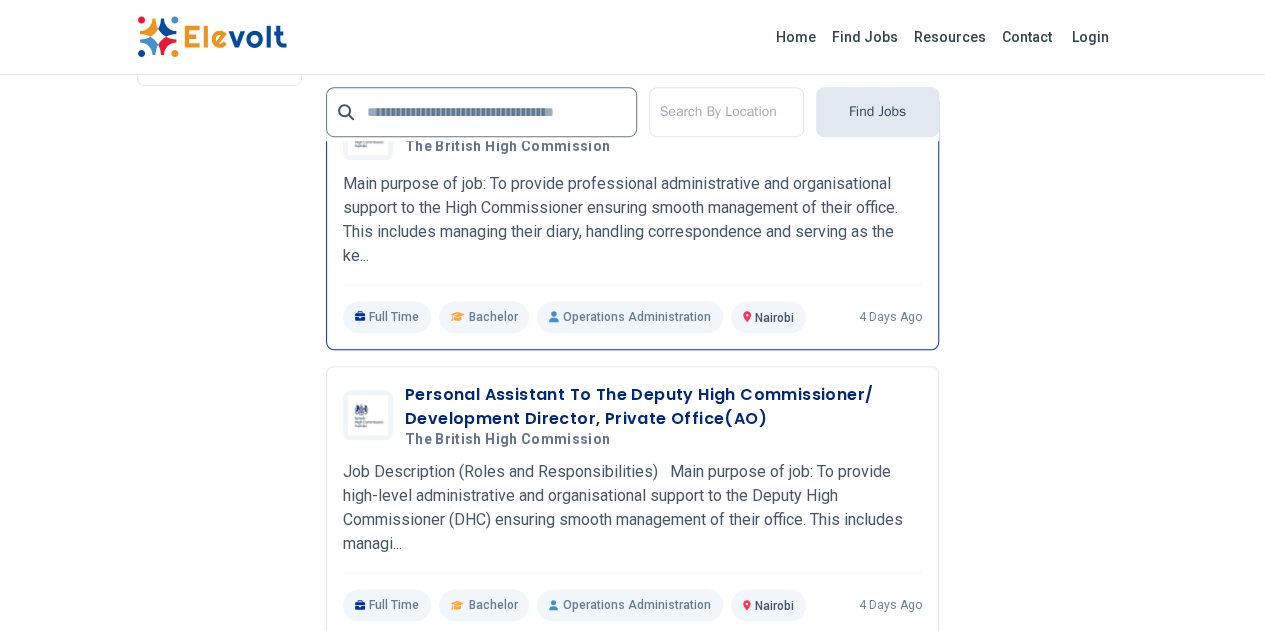 scroll, scrollTop: 4480, scrollLeft: 0, axis: vertical 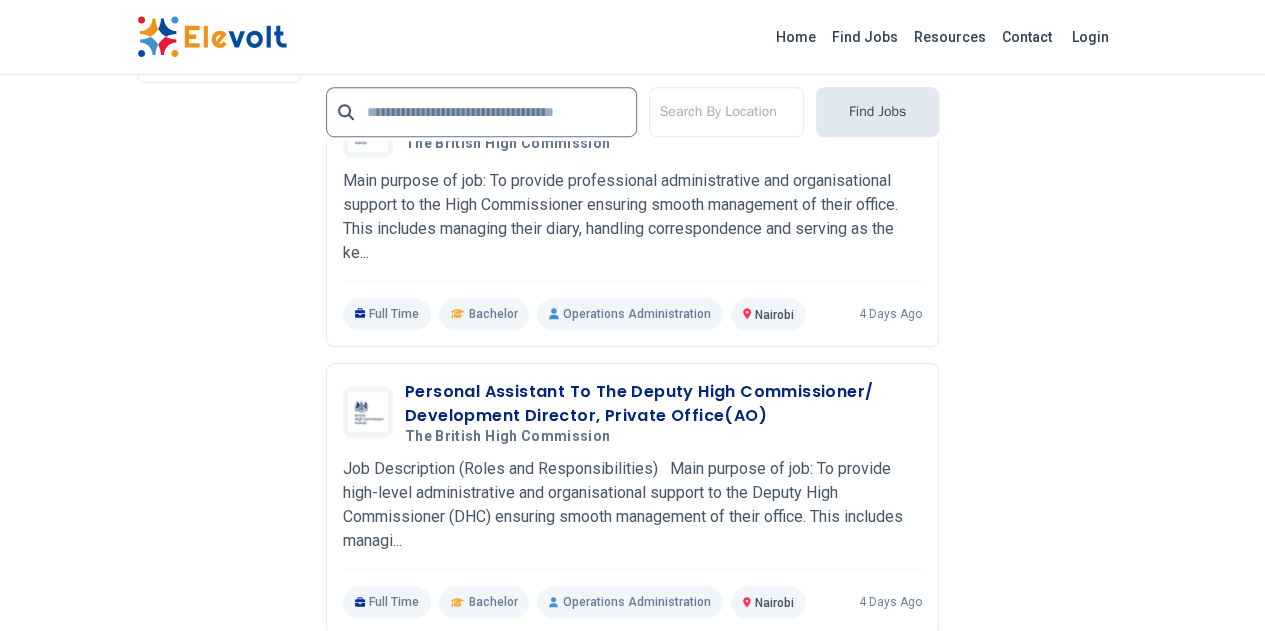 click at bounding box center [872, 715] 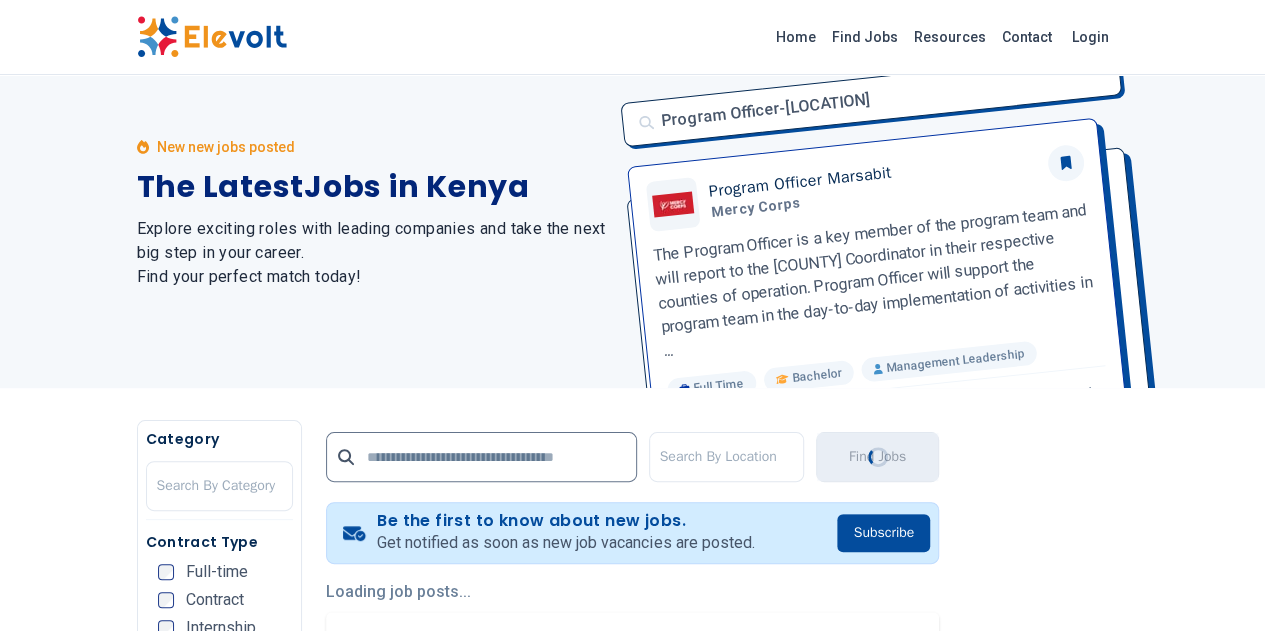 scroll, scrollTop: 0, scrollLeft: 0, axis: both 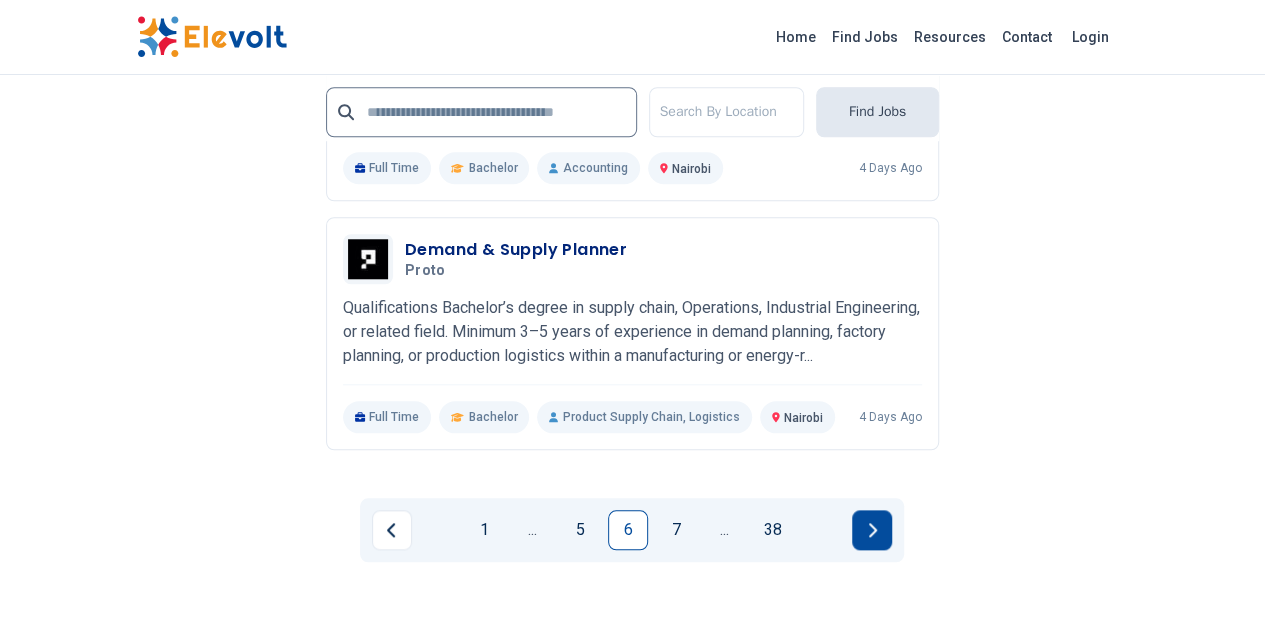 click 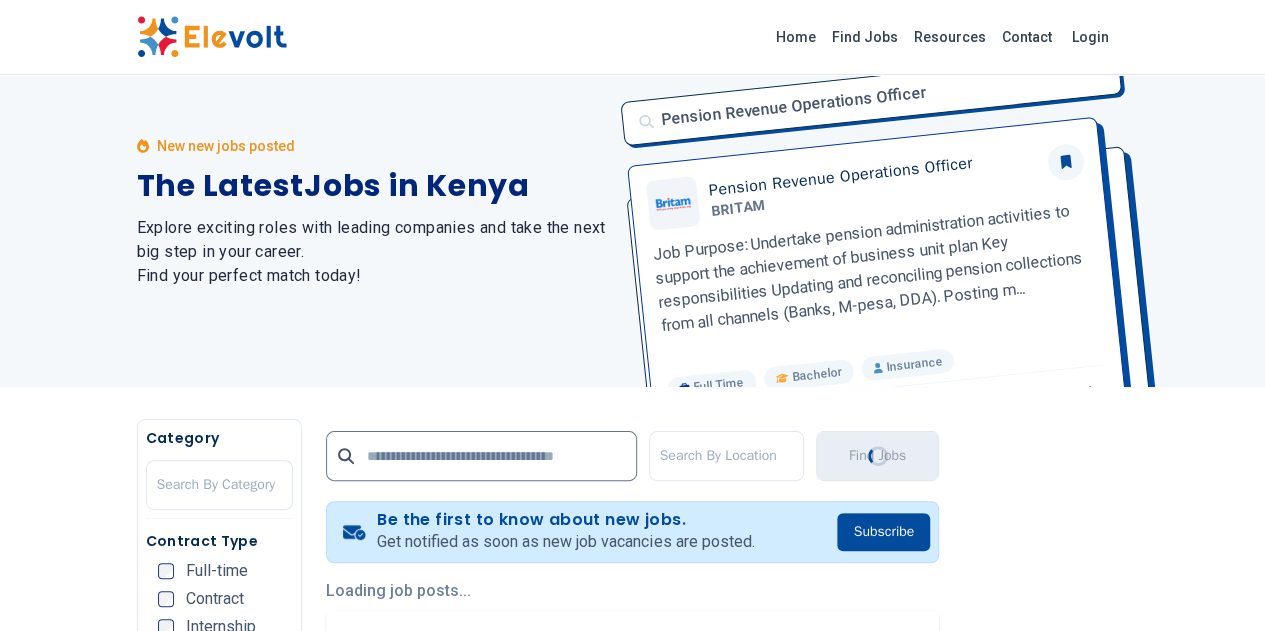 scroll, scrollTop: 0, scrollLeft: 0, axis: both 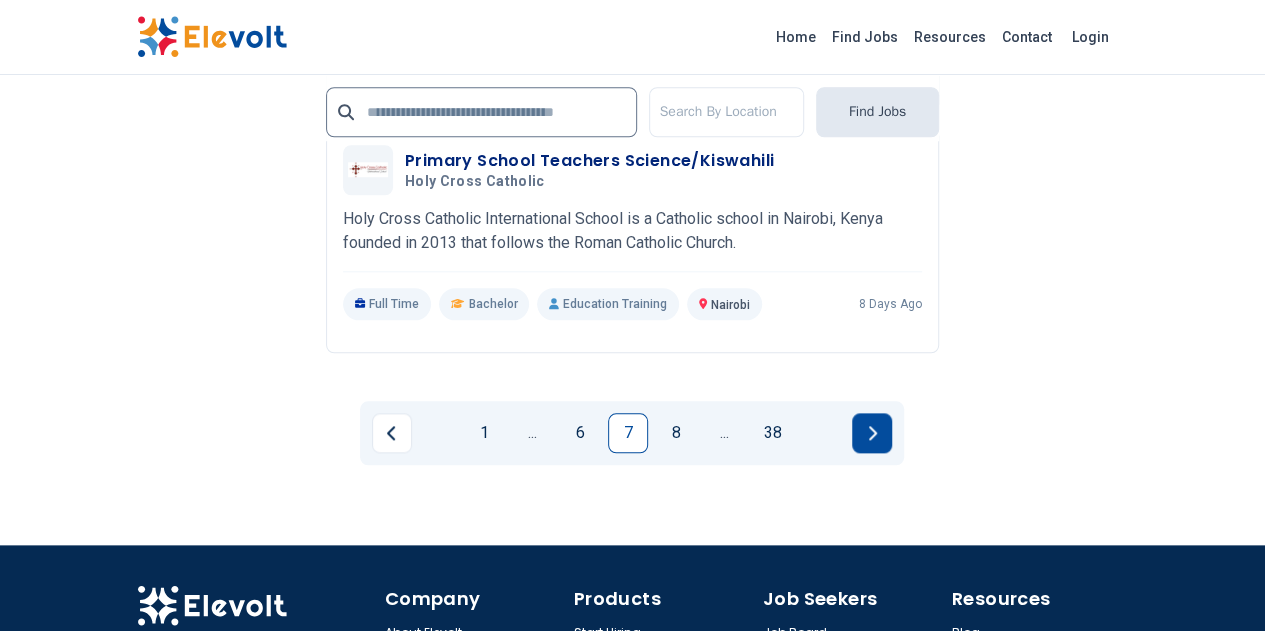 click at bounding box center [872, 433] 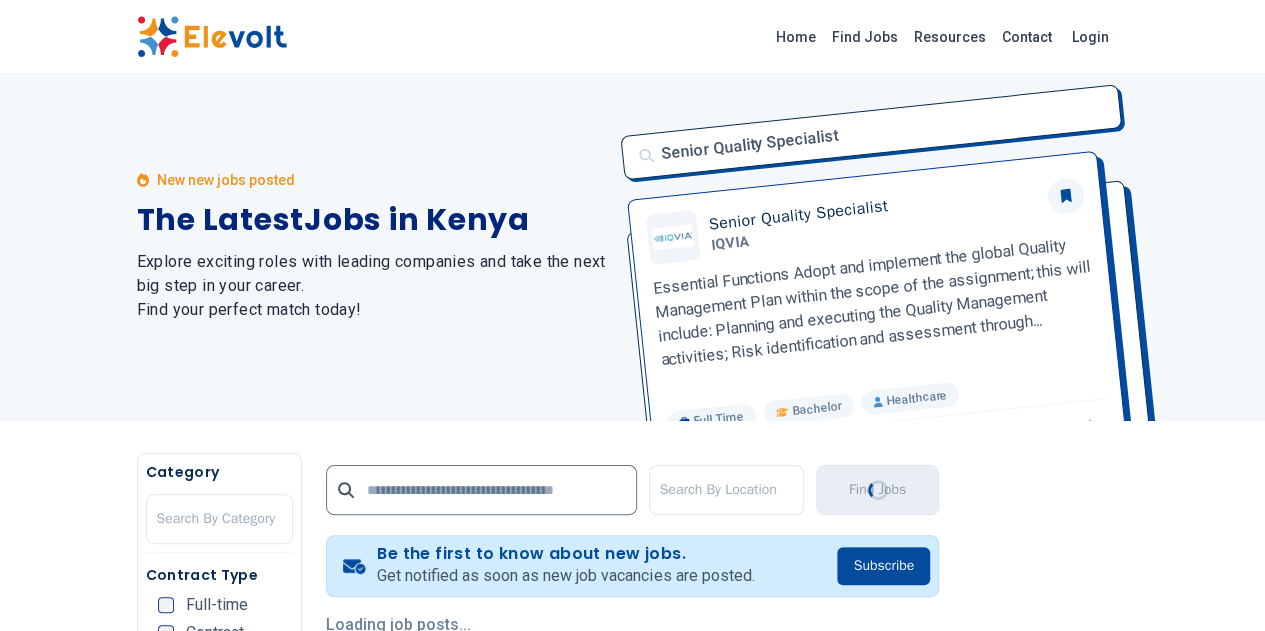 scroll, scrollTop: 0, scrollLeft: 0, axis: both 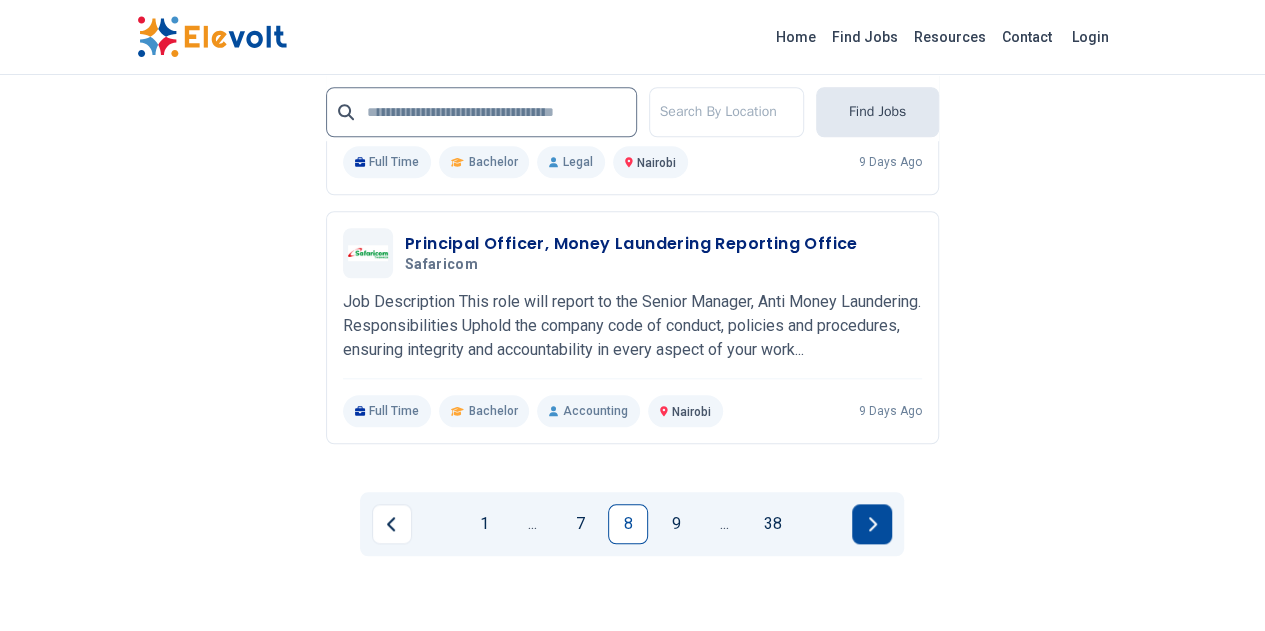 click at bounding box center (872, 524) 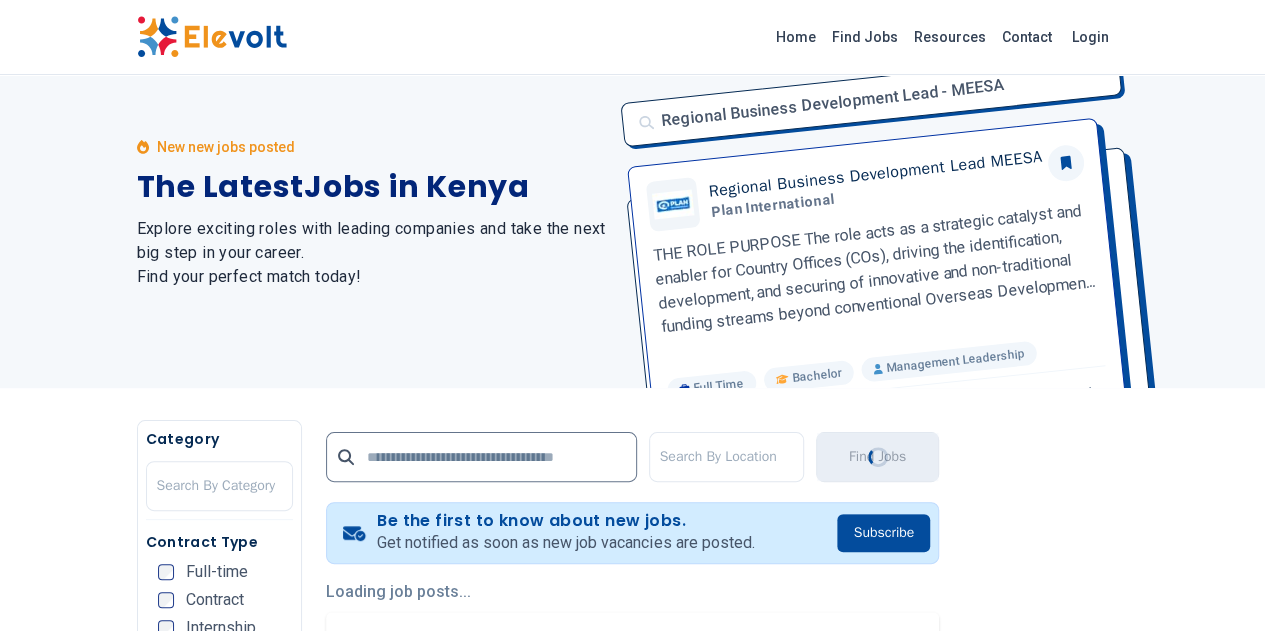 scroll, scrollTop: 0, scrollLeft: 0, axis: both 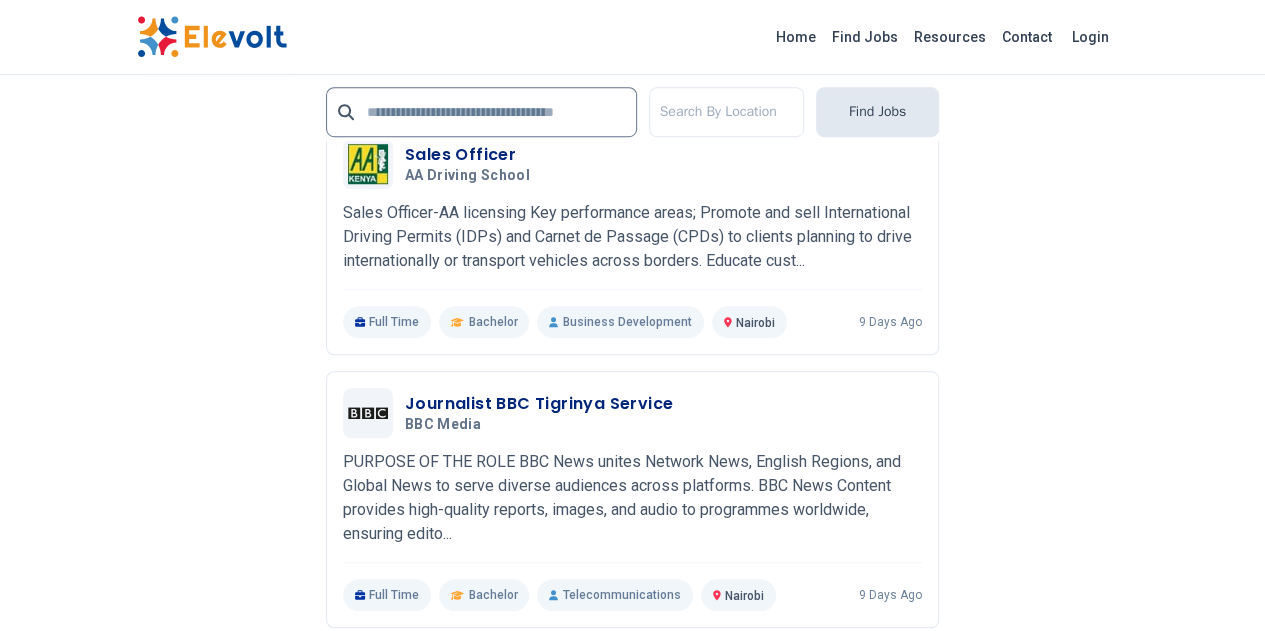 click 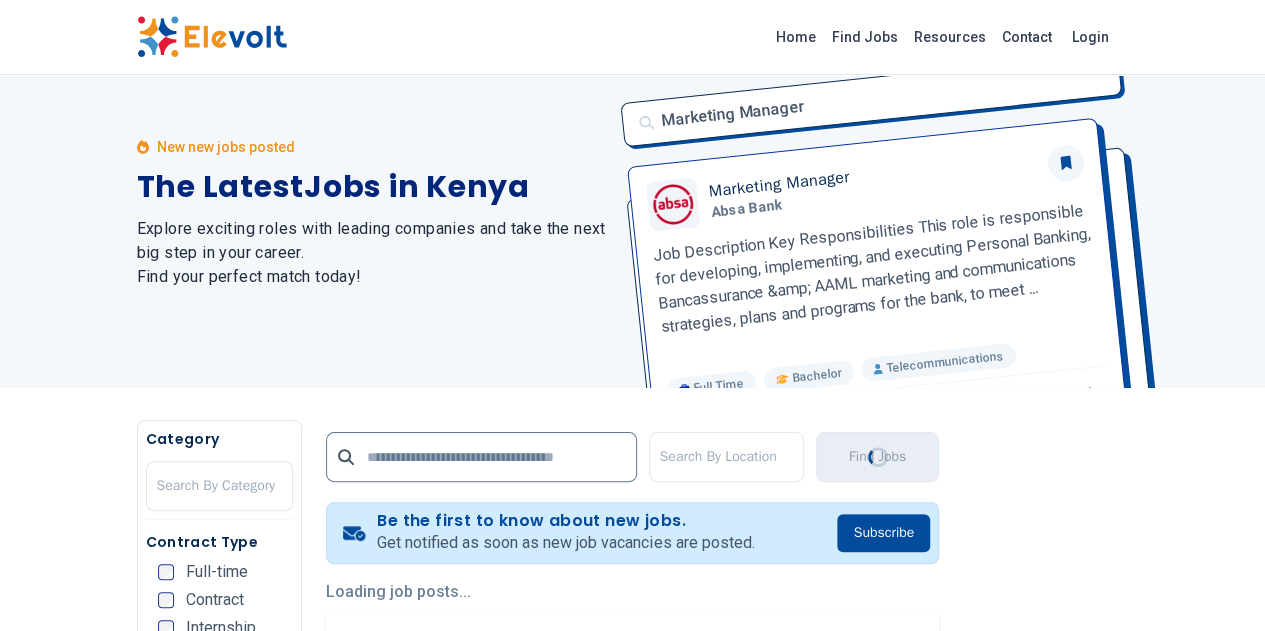 scroll, scrollTop: 0, scrollLeft: 0, axis: both 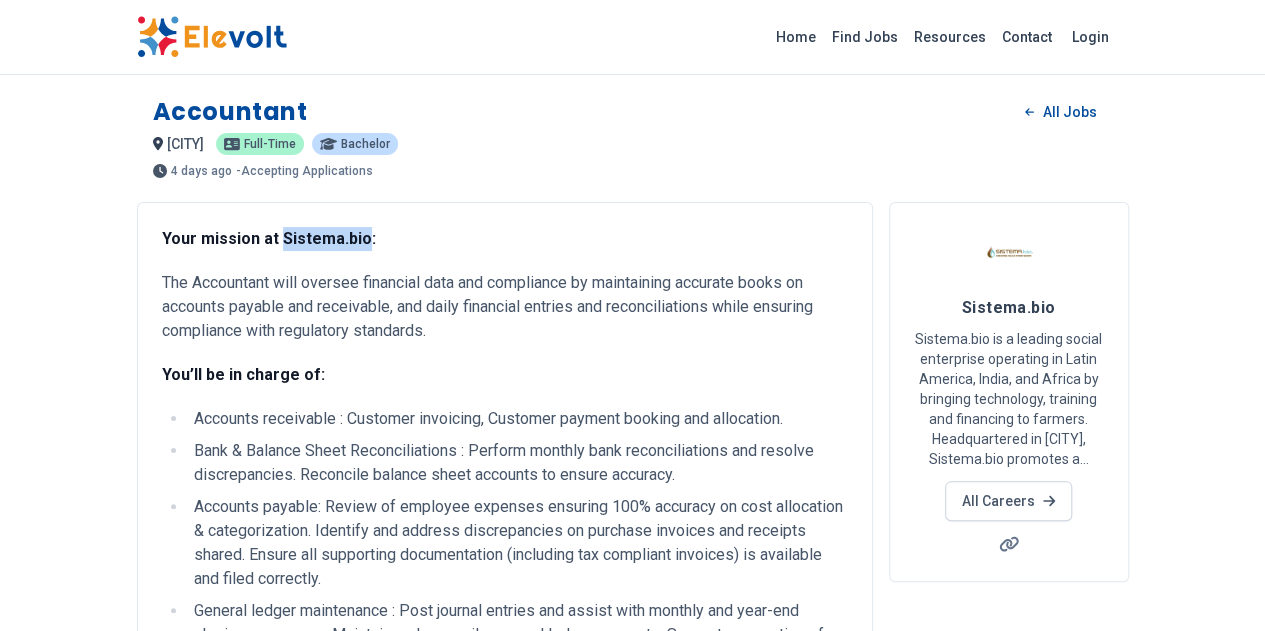 drag, startPoint x: 154, startPoint y: 230, endPoint x: 239, endPoint y: 223, distance: 85.28775 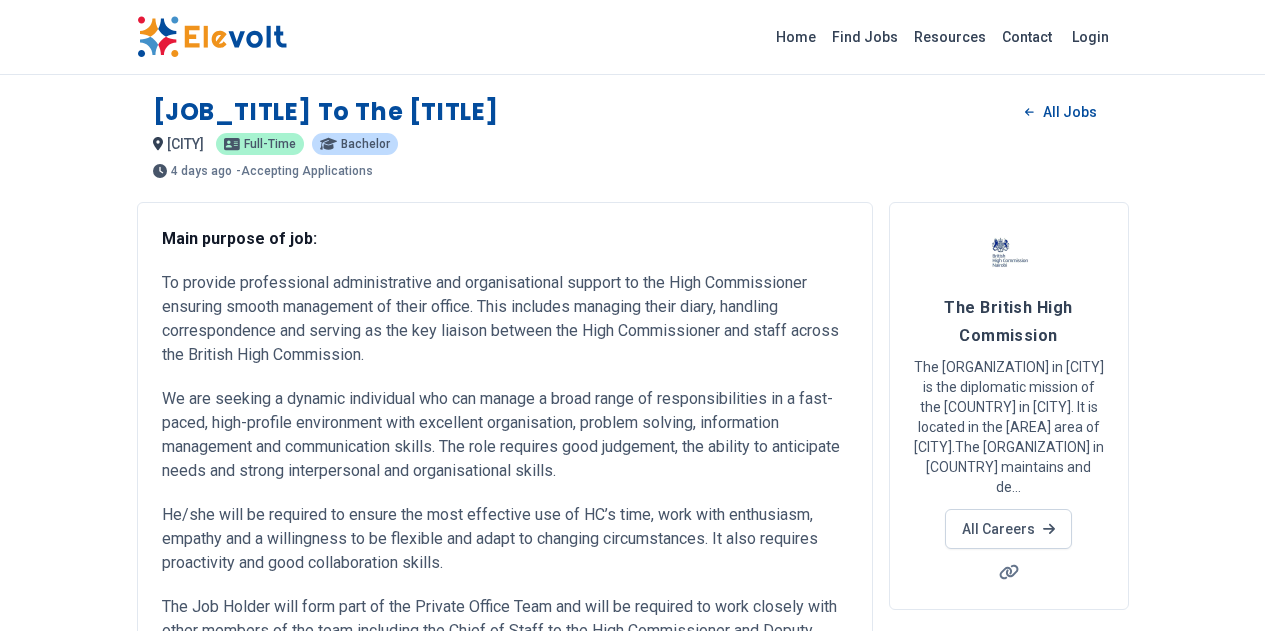 scroll, scrollTop: 0, scrollLeft: 0, axis: both 